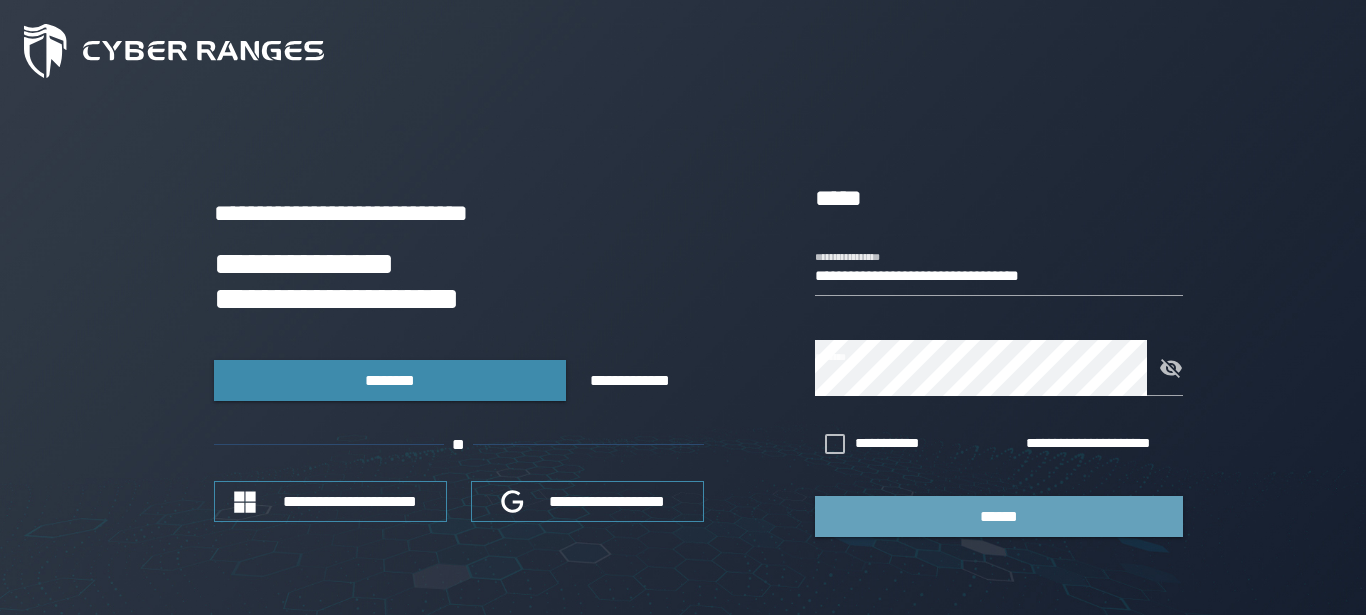 scroll, scrollTop: 0, scrollLeft: 0, axis: both 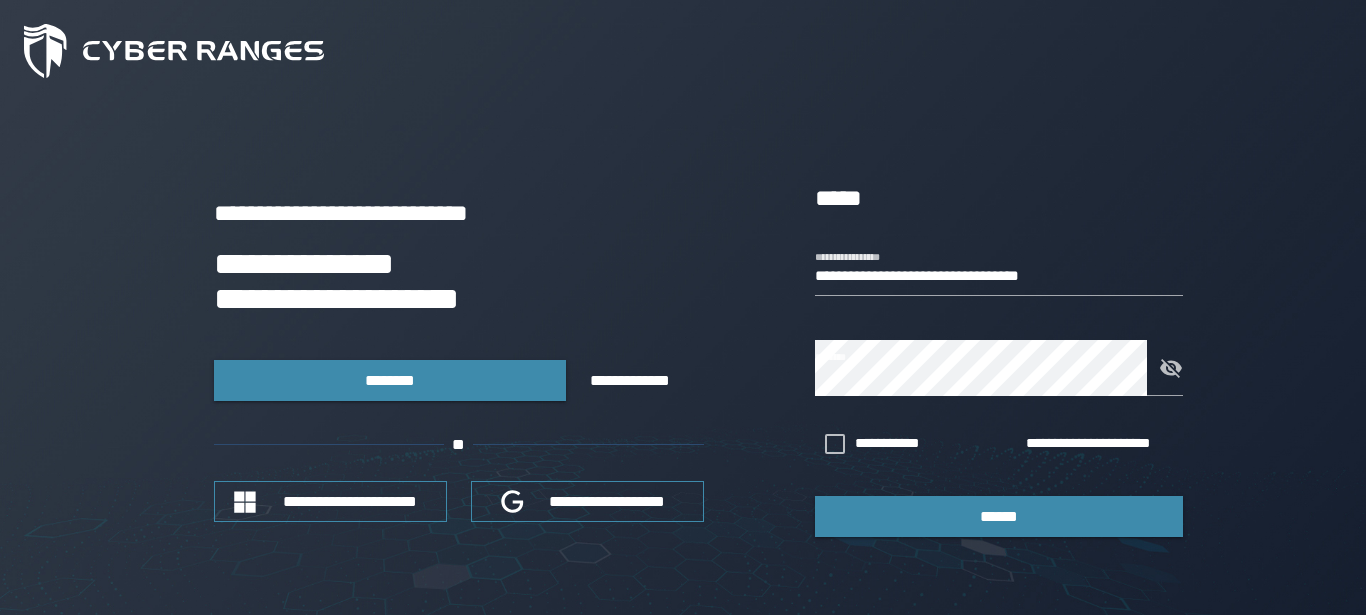 click on "******" at bounding box center [999, 516] 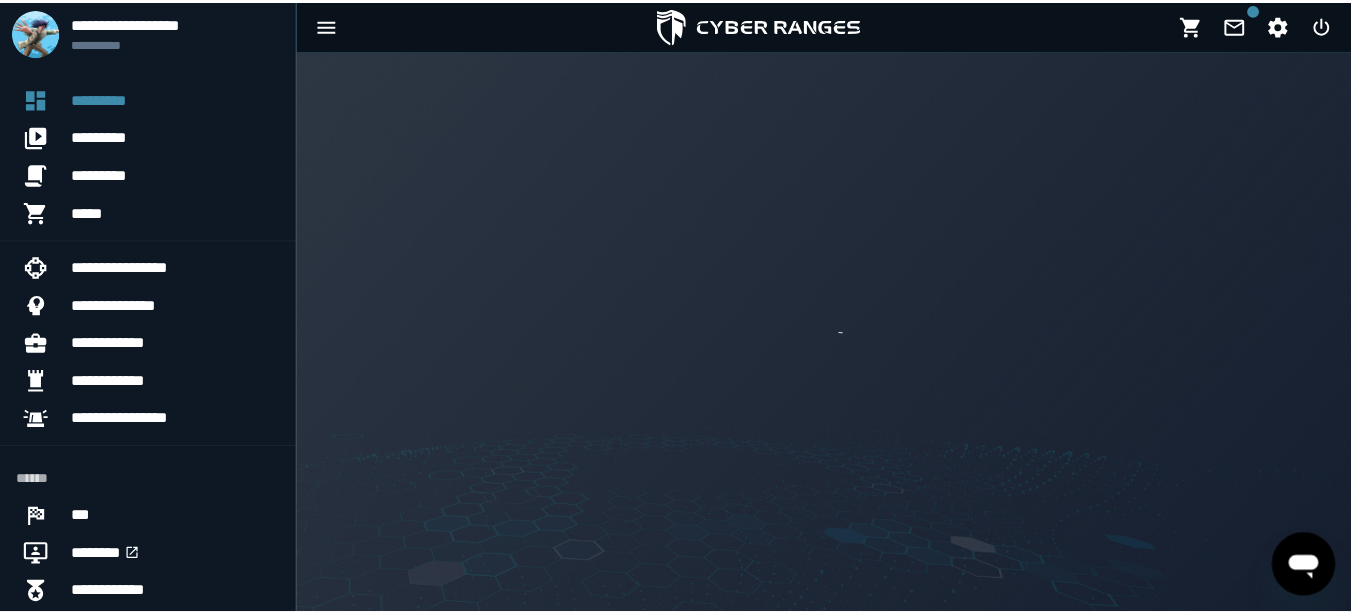 scroll, scrollTop: 0, scrollLeft: 0, axis: both 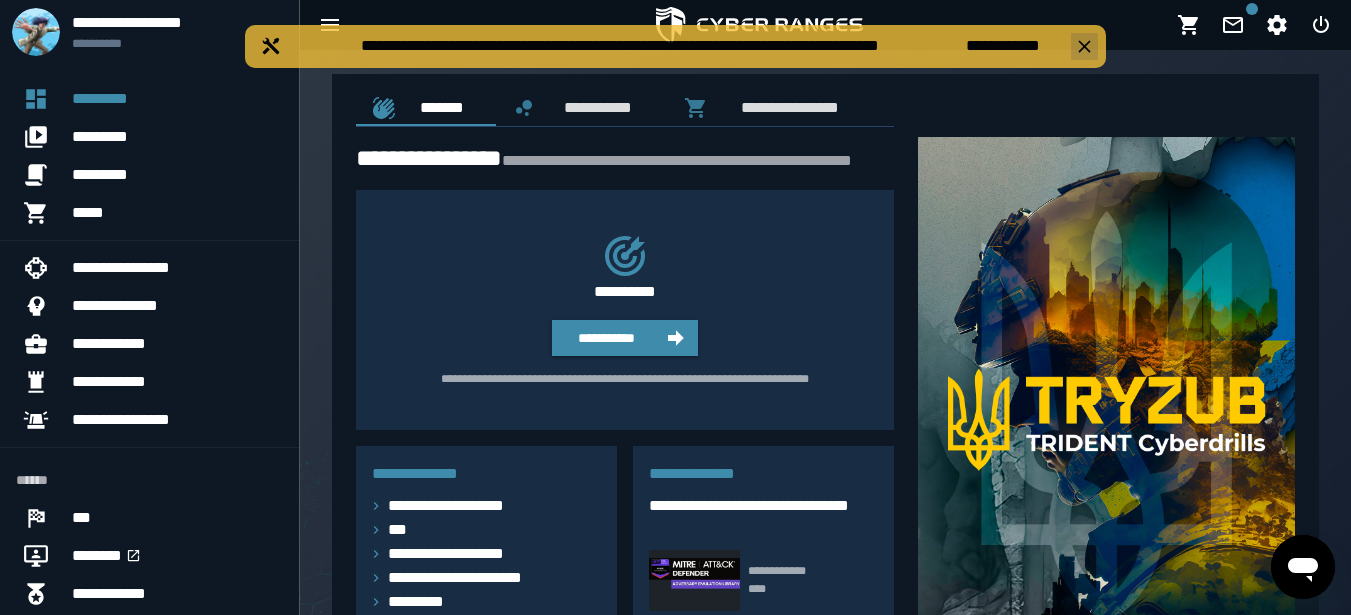 click 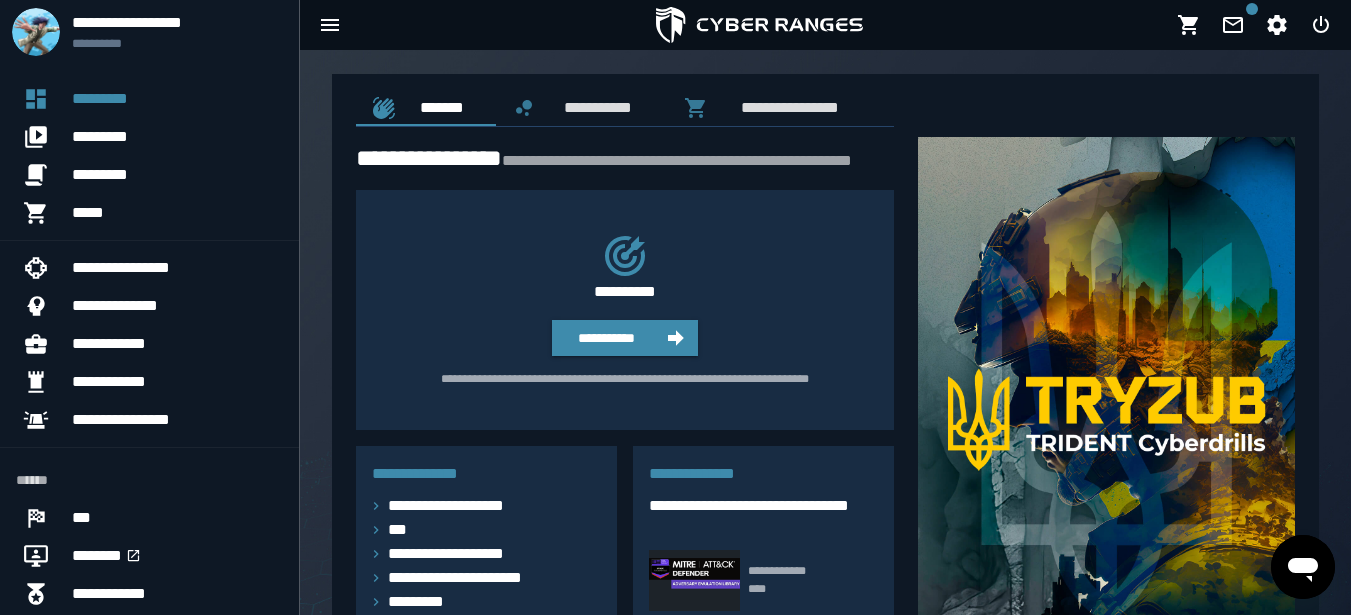 scroll, scrollTop: 194, scrollLeft: 0, axis: vertical 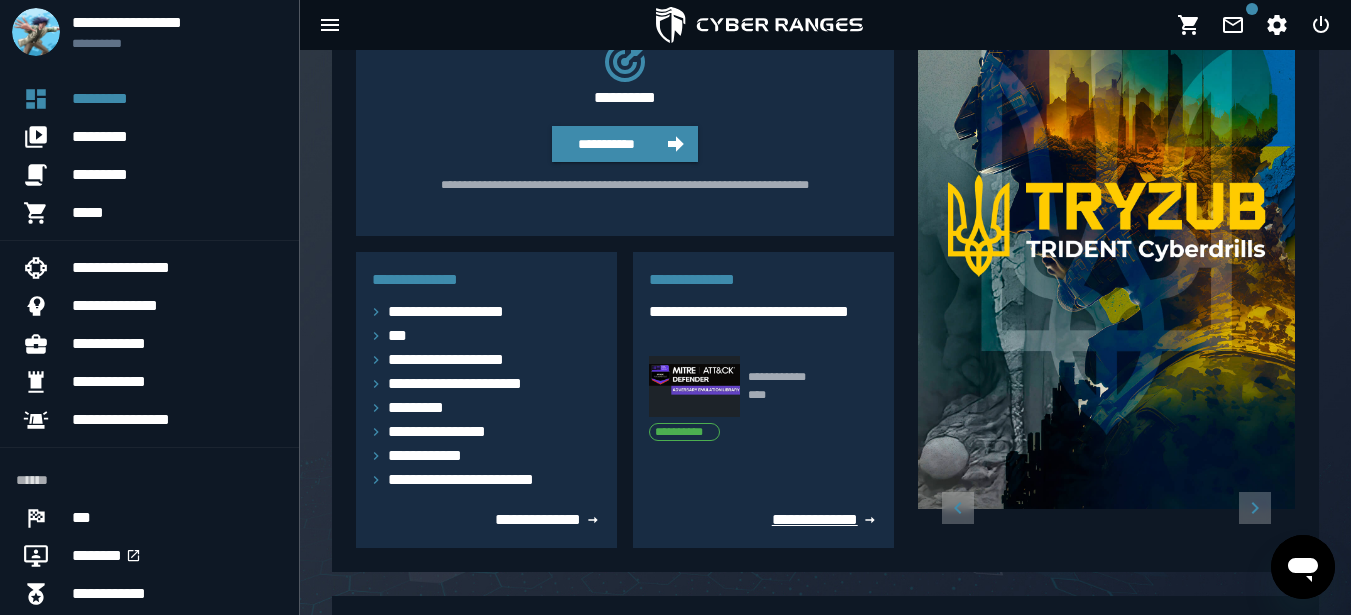 click on "**********" at bounding box center [825, 519] 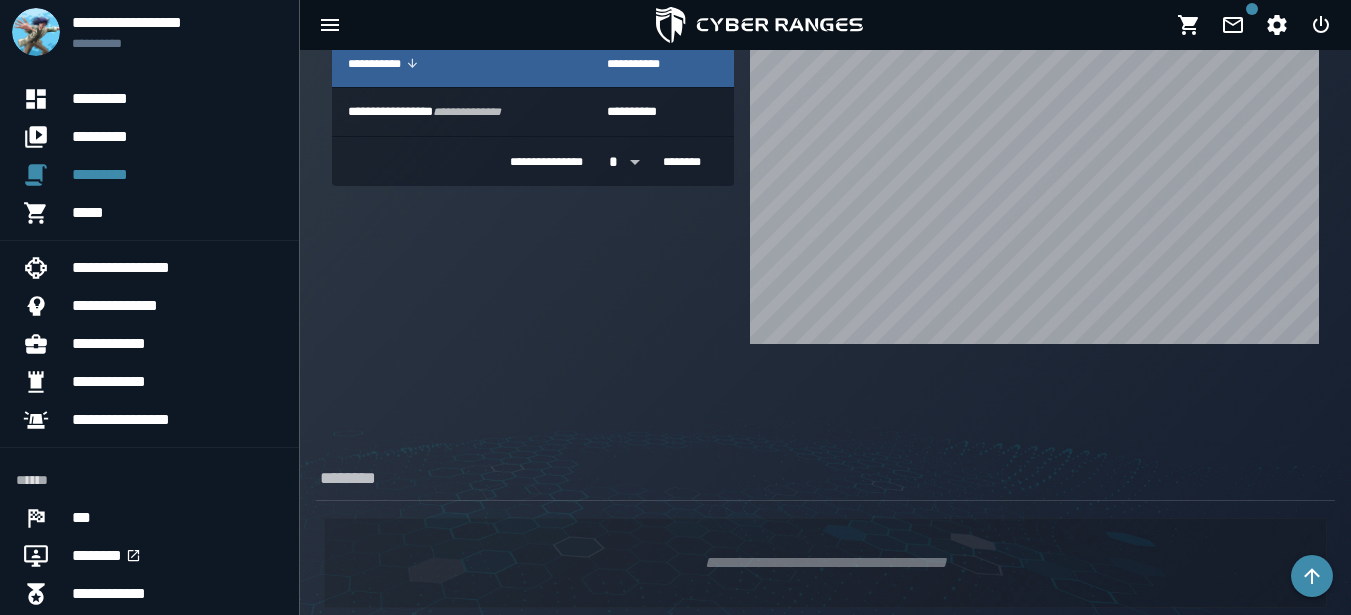 scroll, scrollTop: 1637, scrollLeft: 0, axis: vertical 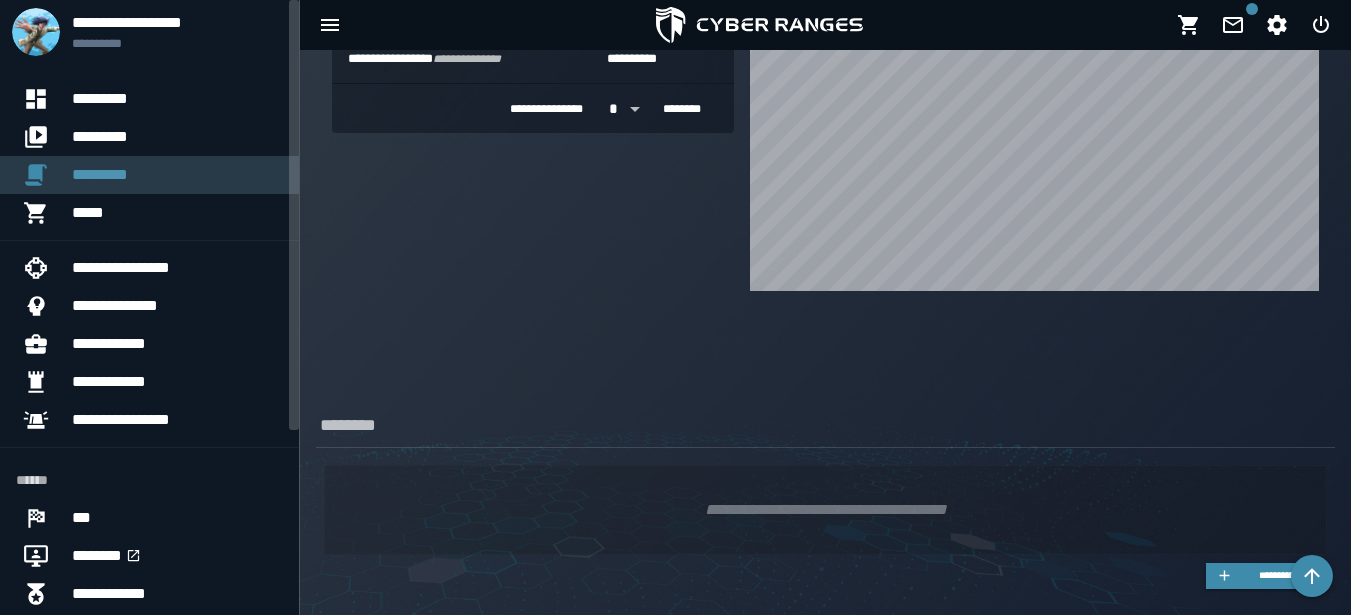 click on "*********" at bounding box center (177, 175) 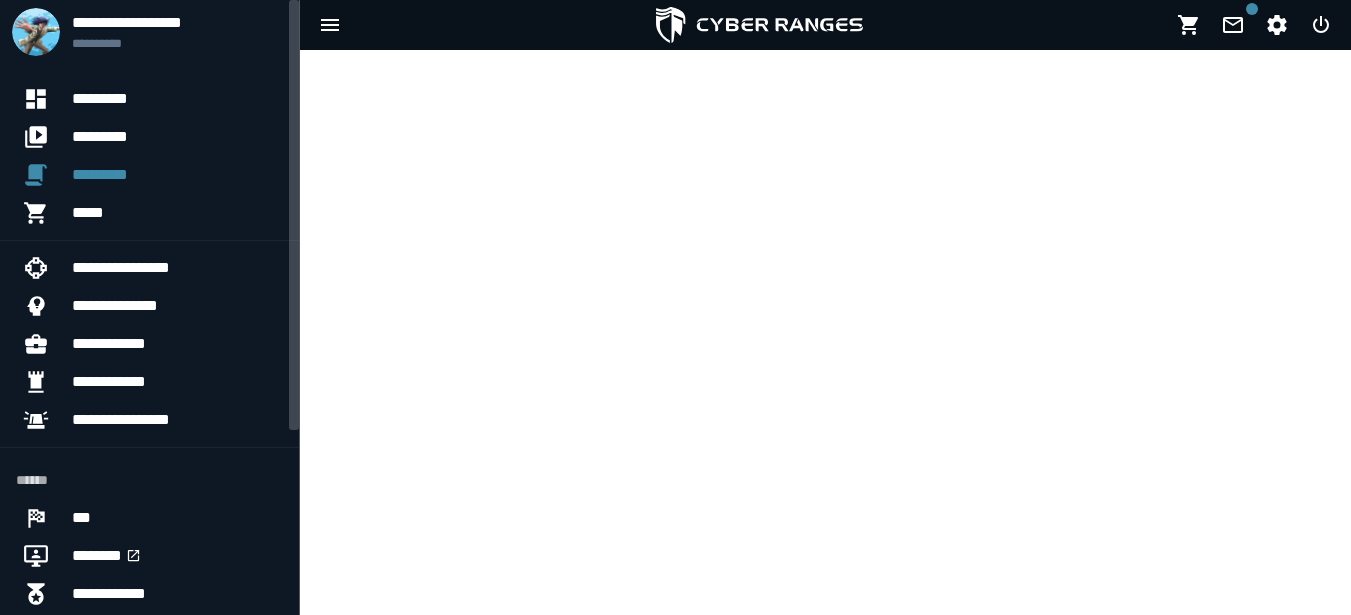 scroll, scrollTop: 0, scrollLeft: 0, axis: both 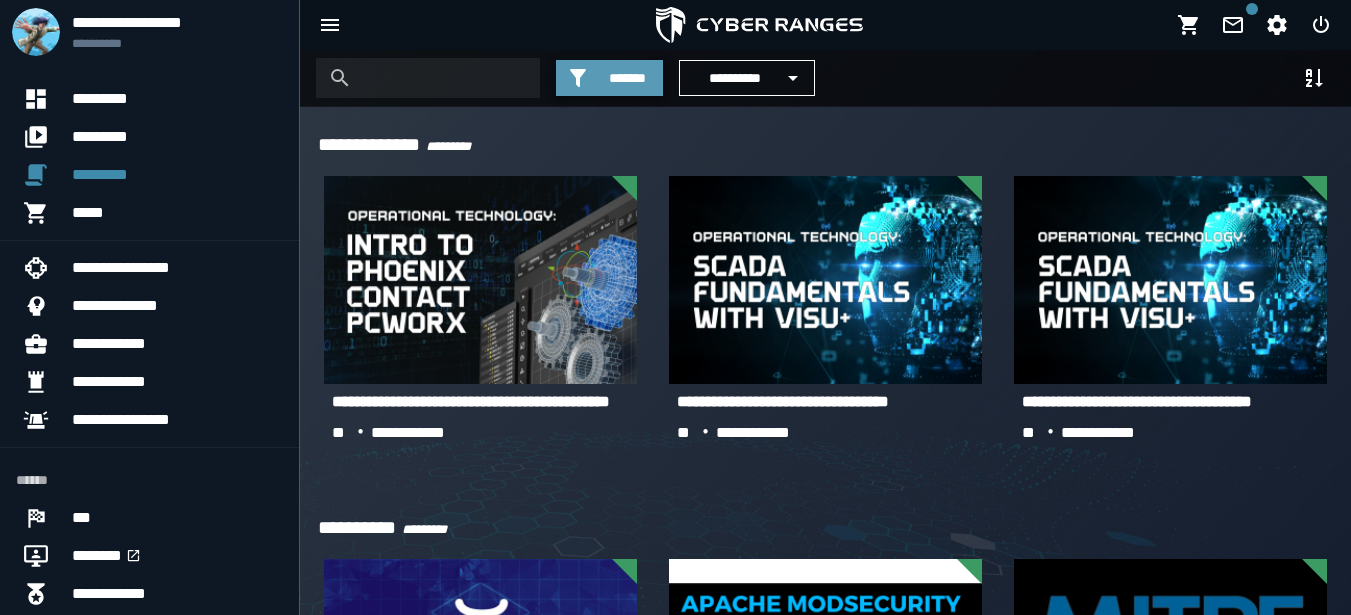 click on "*******" at bounding box center (627, 78) 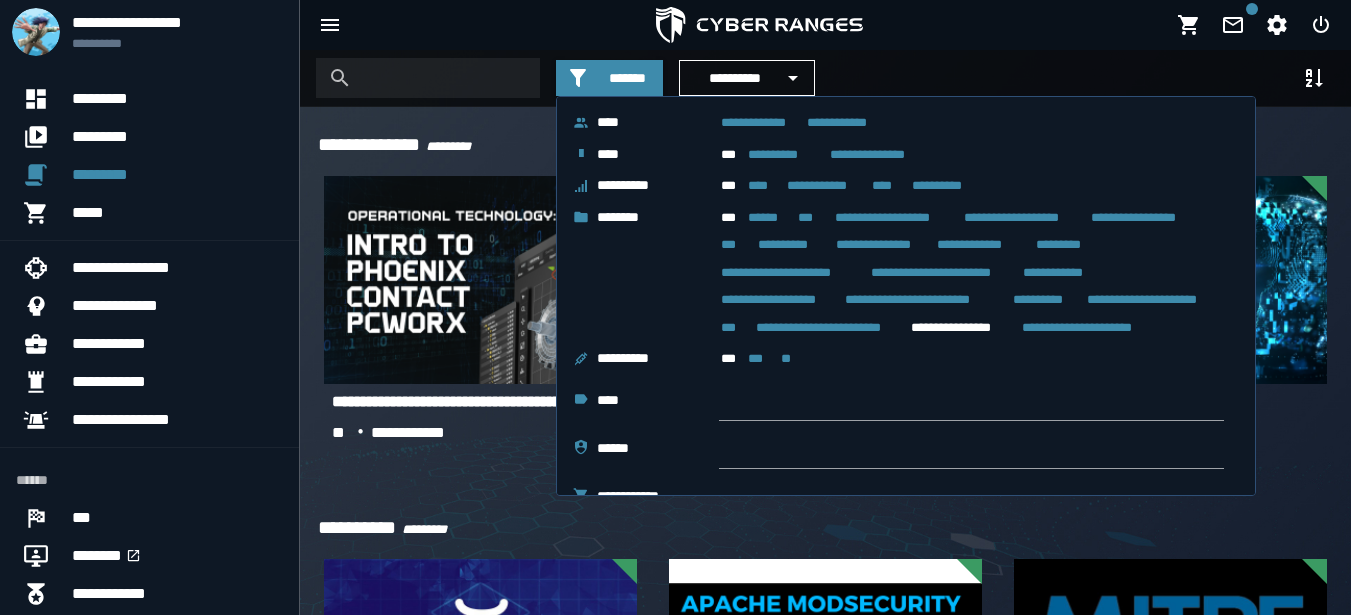 click on "**********" 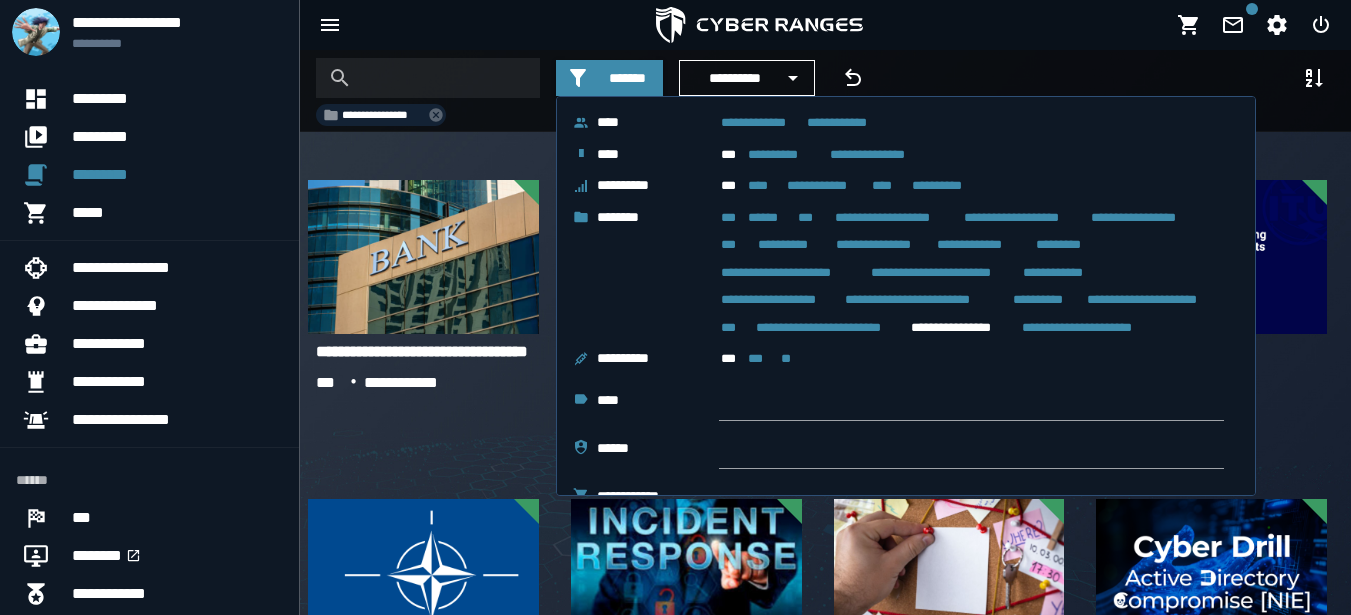 click on "**********" 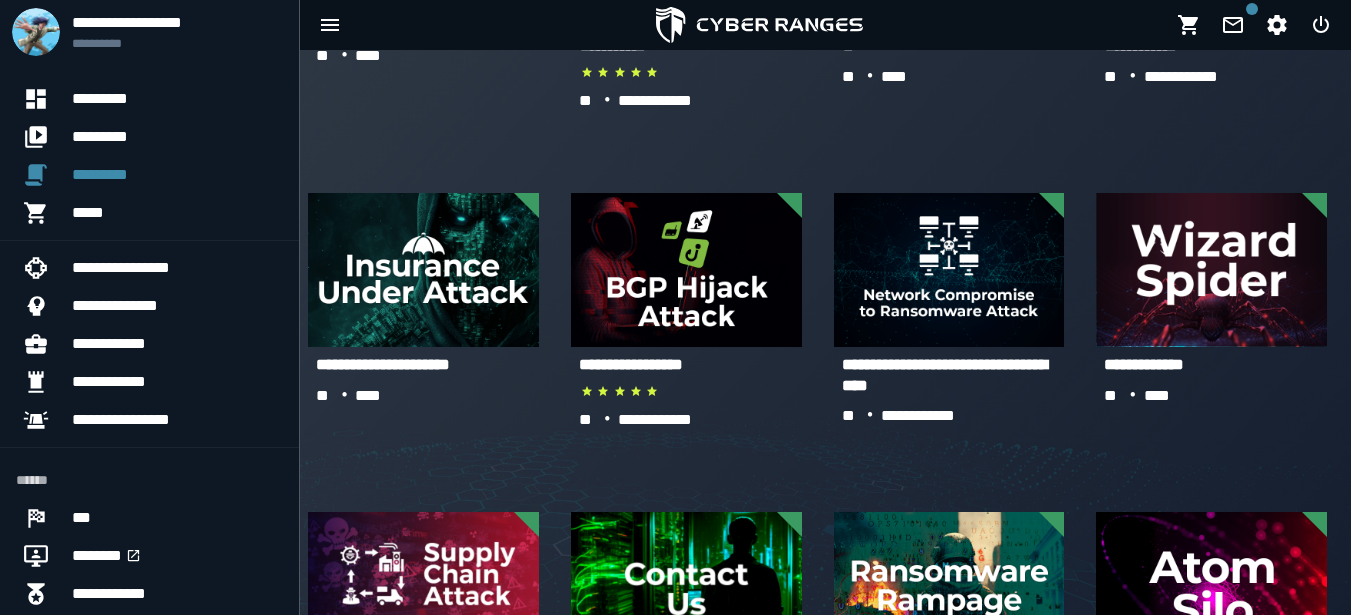 scroll, scrollTop: 647, scrollLeft: 0, axis: vertical 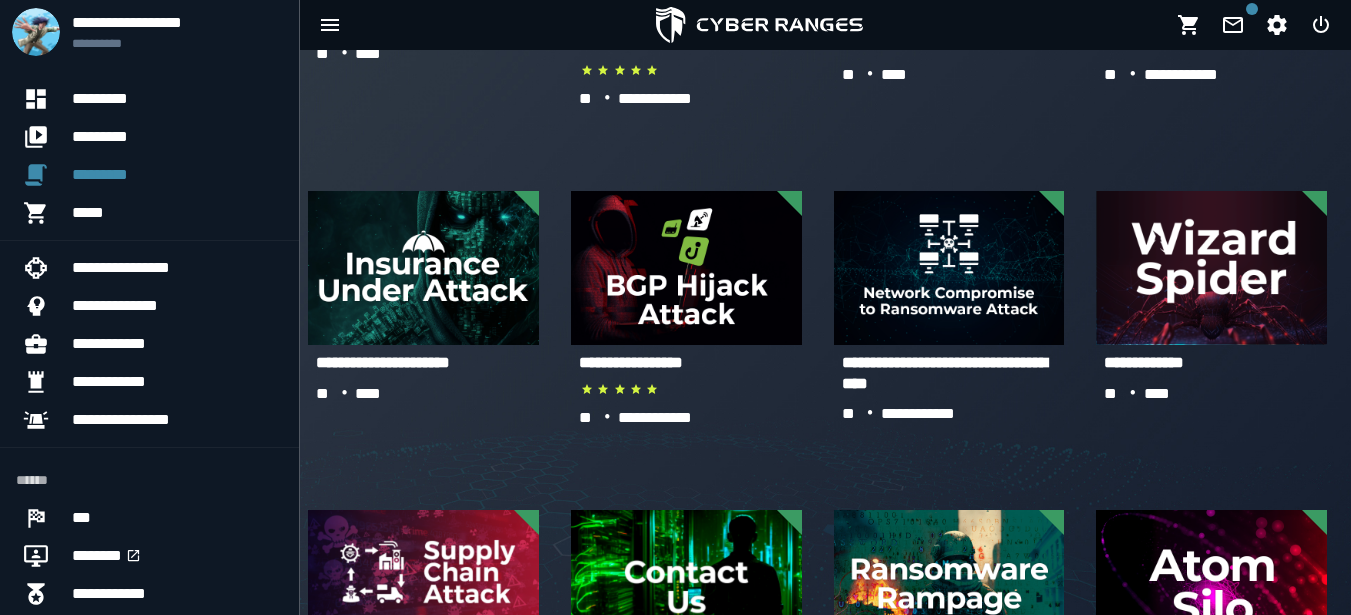 click on "**********" 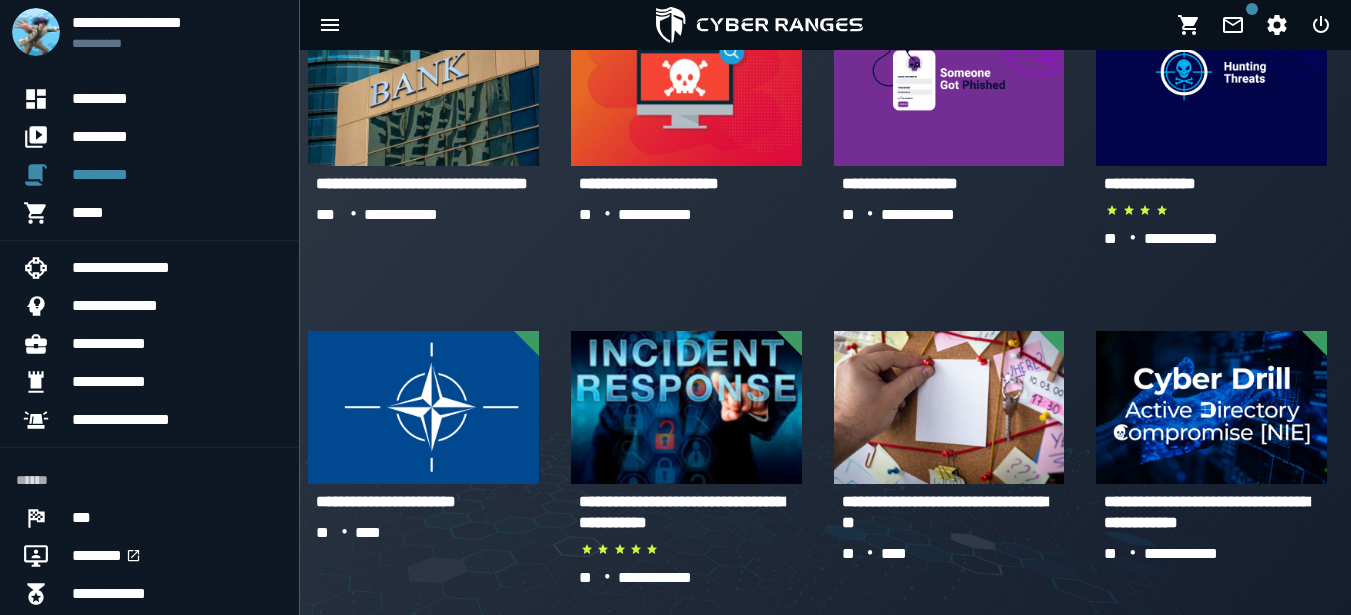 scroll, scrollTop: 0, scrollLeft: 0, axis: both 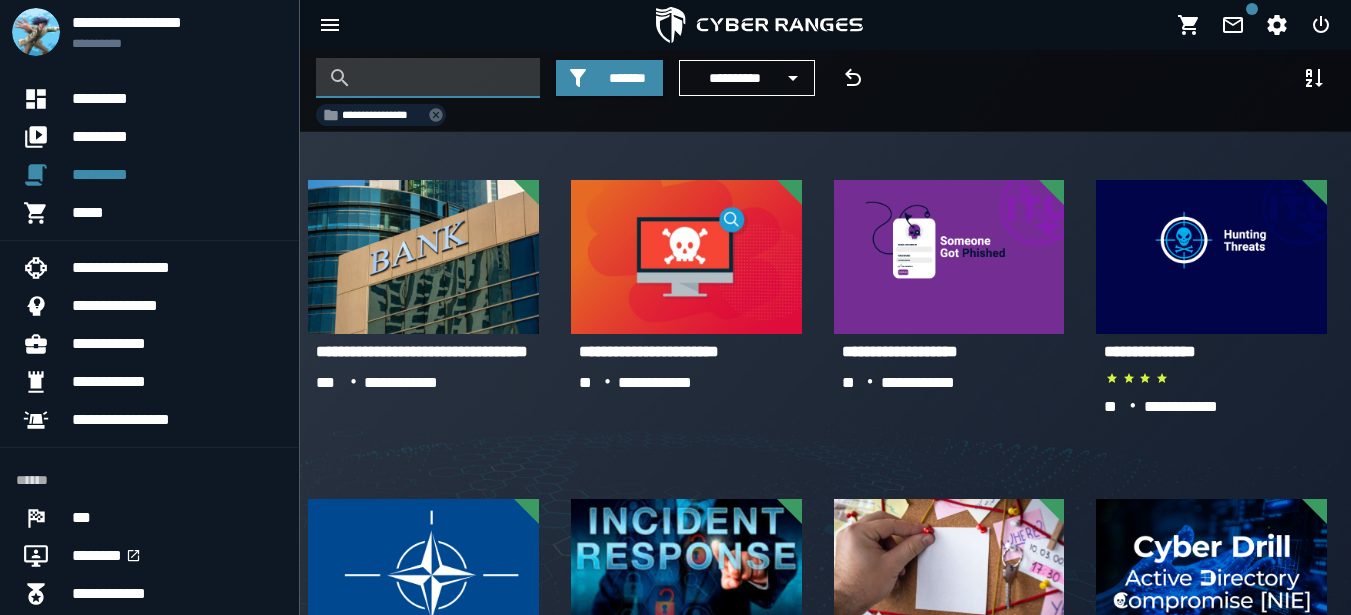 click at bounding box center (443, 78) 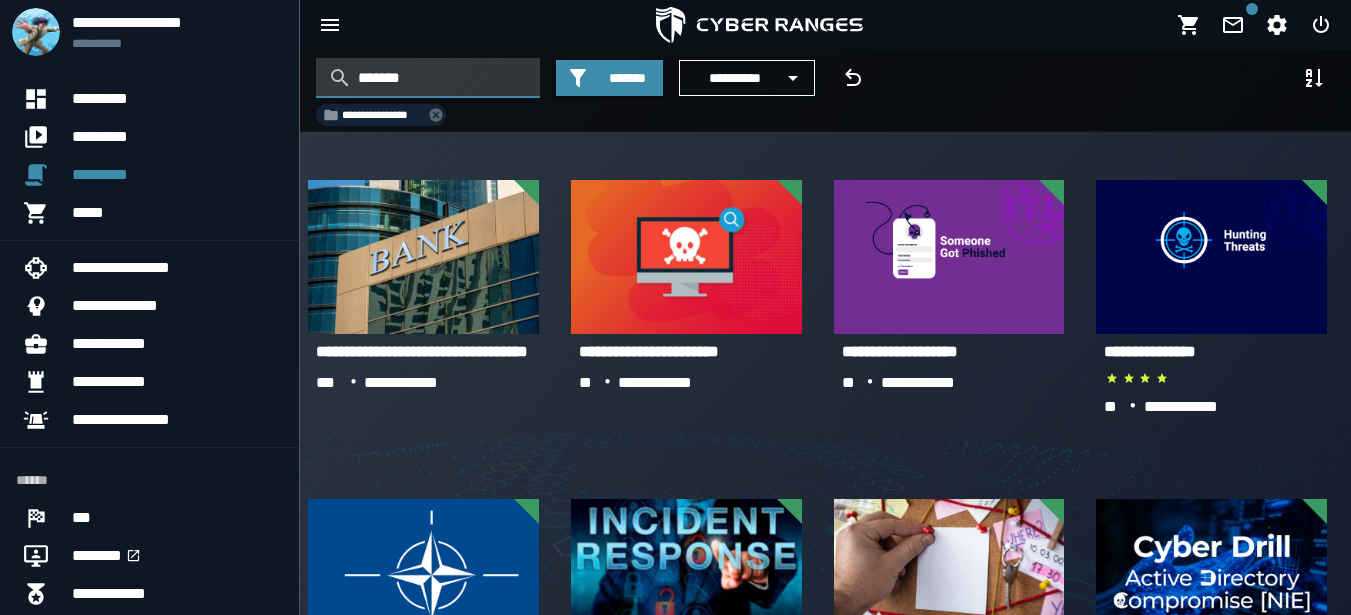 type on "*******" 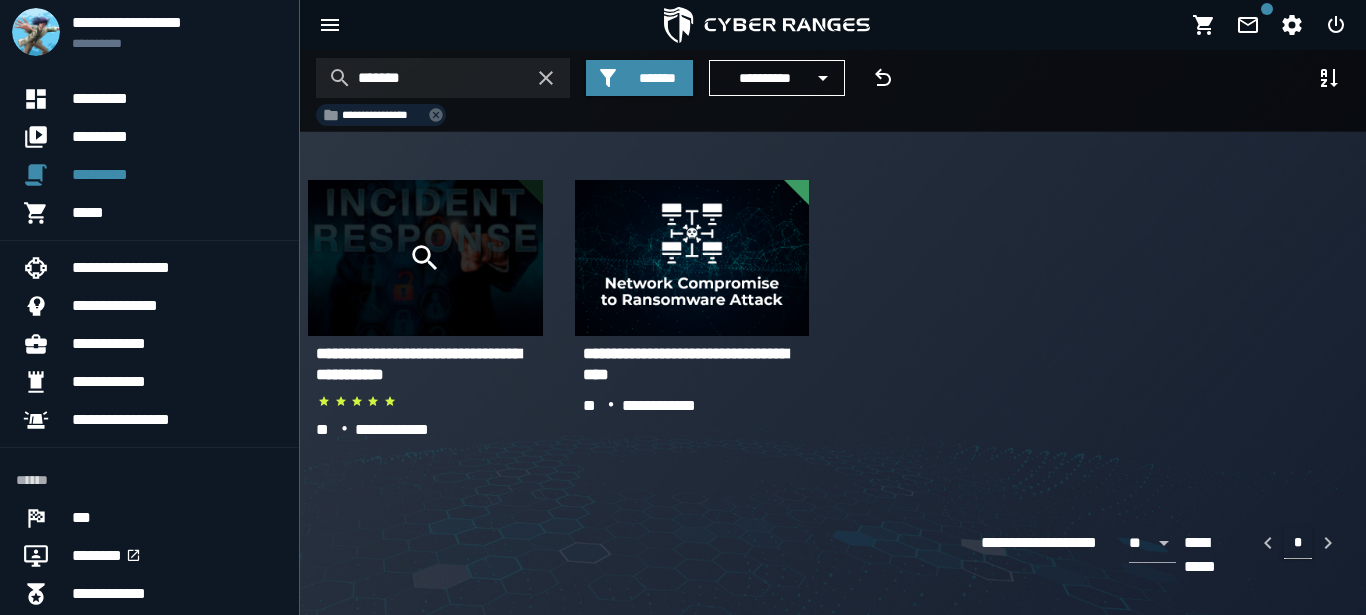 click 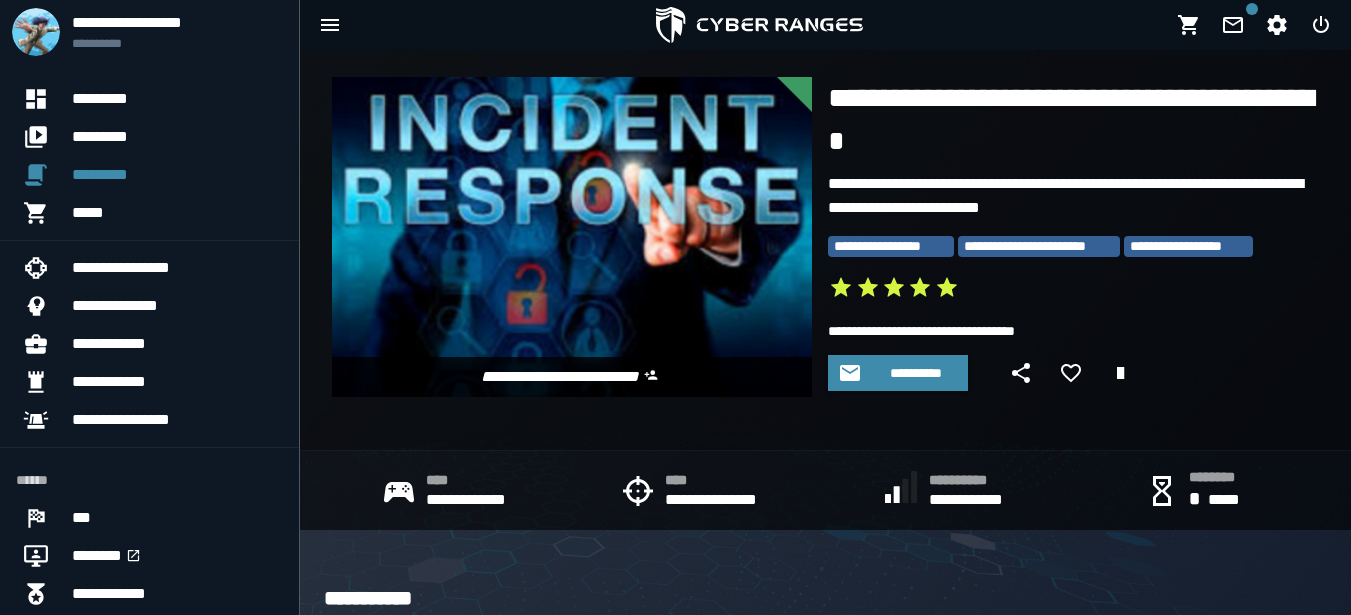 scroll, scrollTop: 0, scrollLeft: 0, axis: both 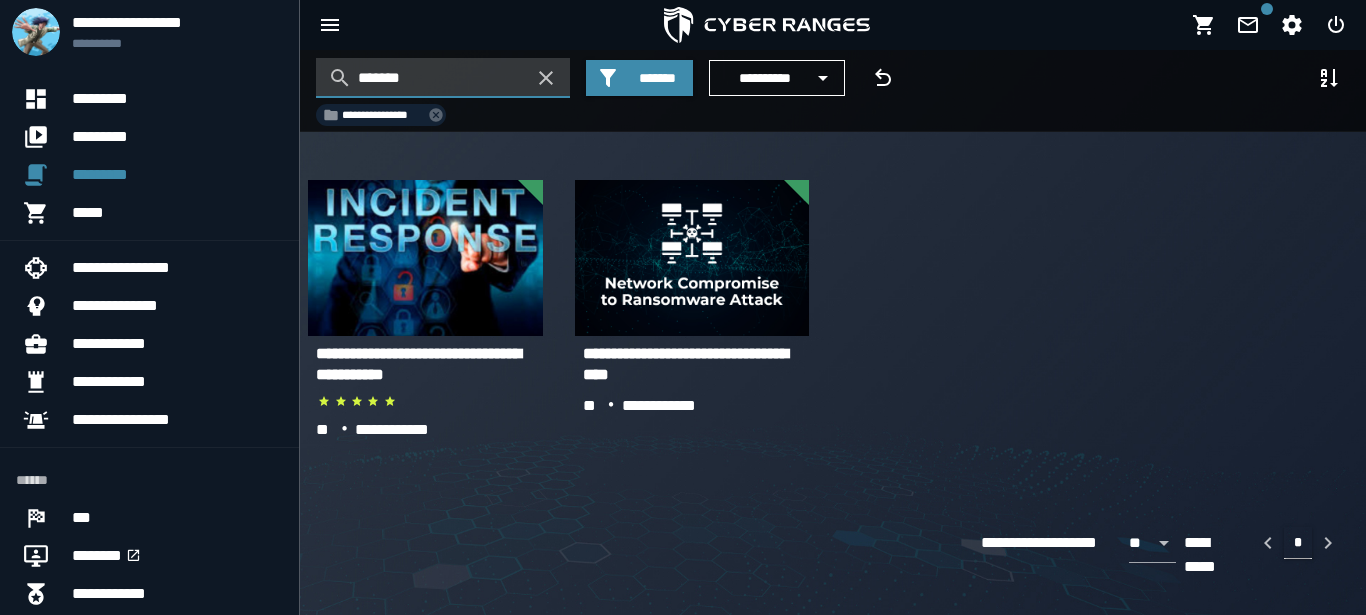 click 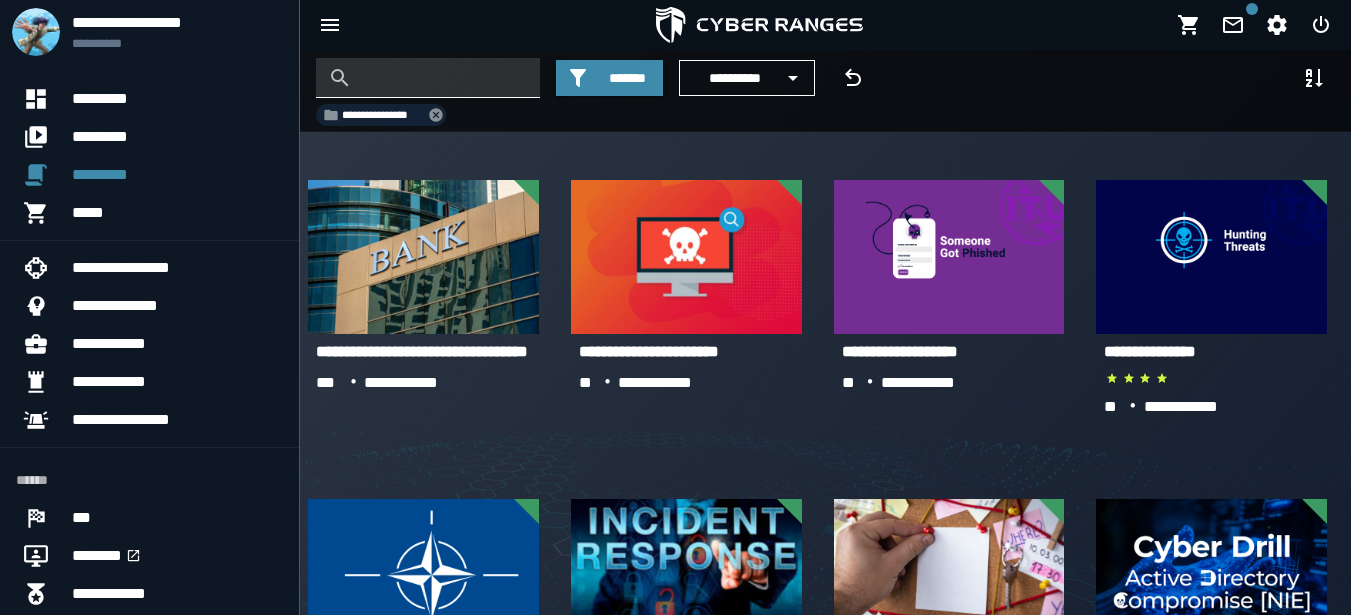 click 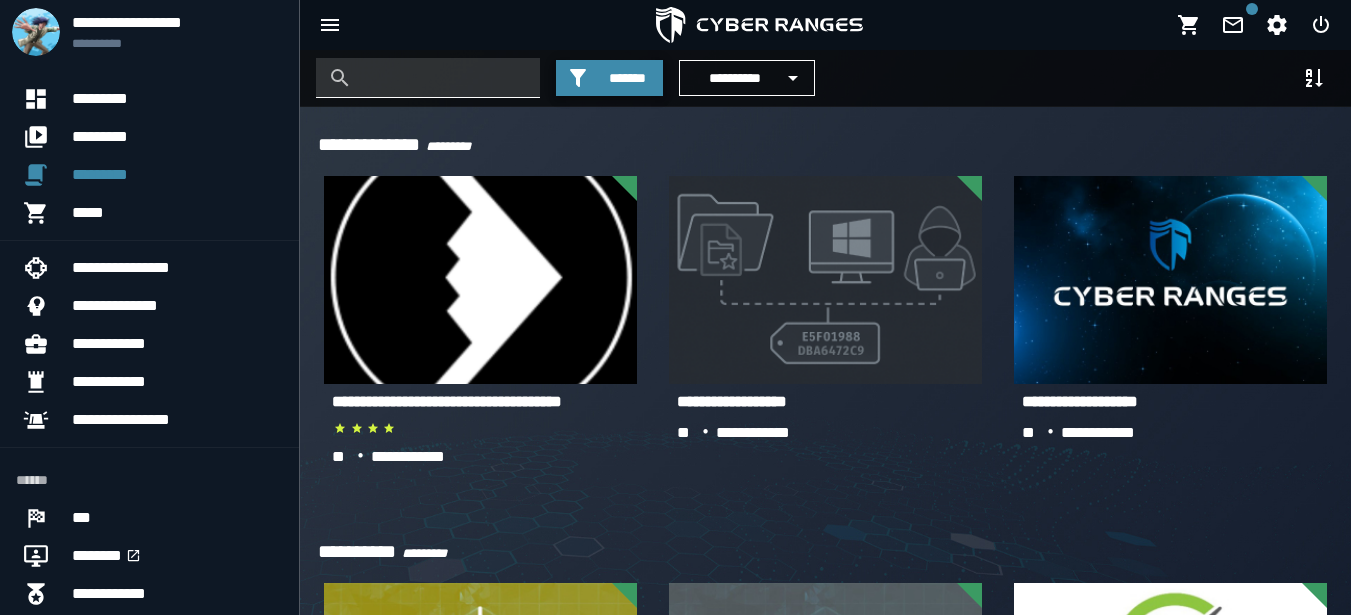 click on "*******" at bounding box center (627, 78) 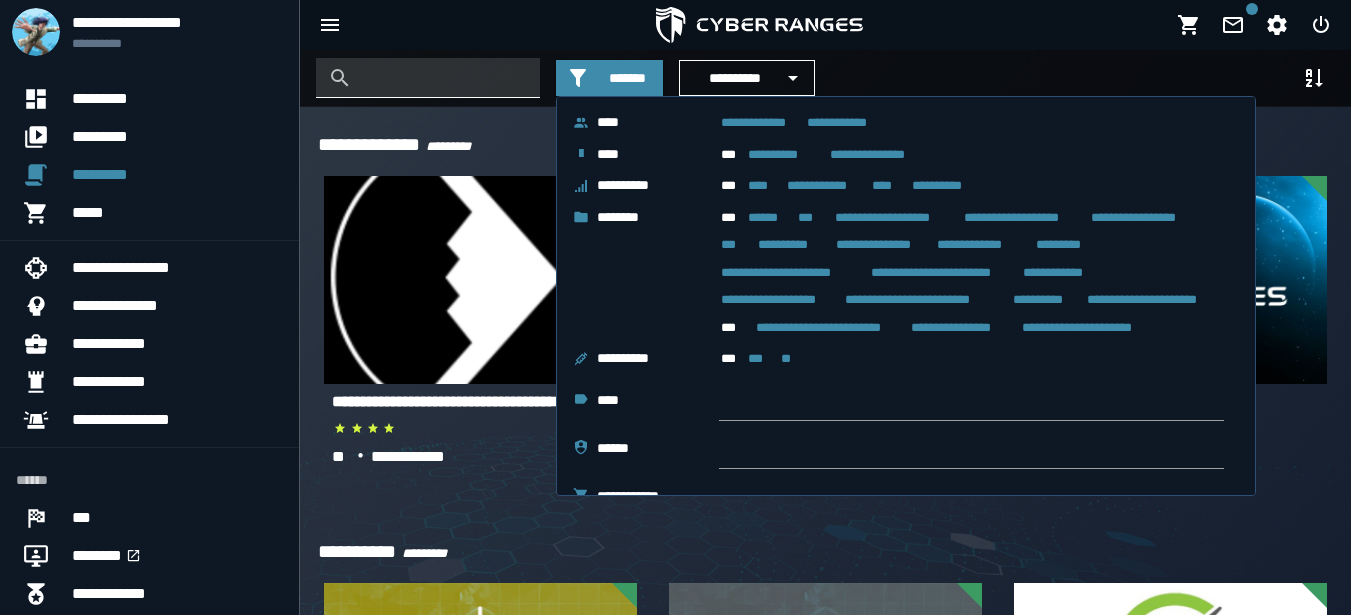 click on "***" 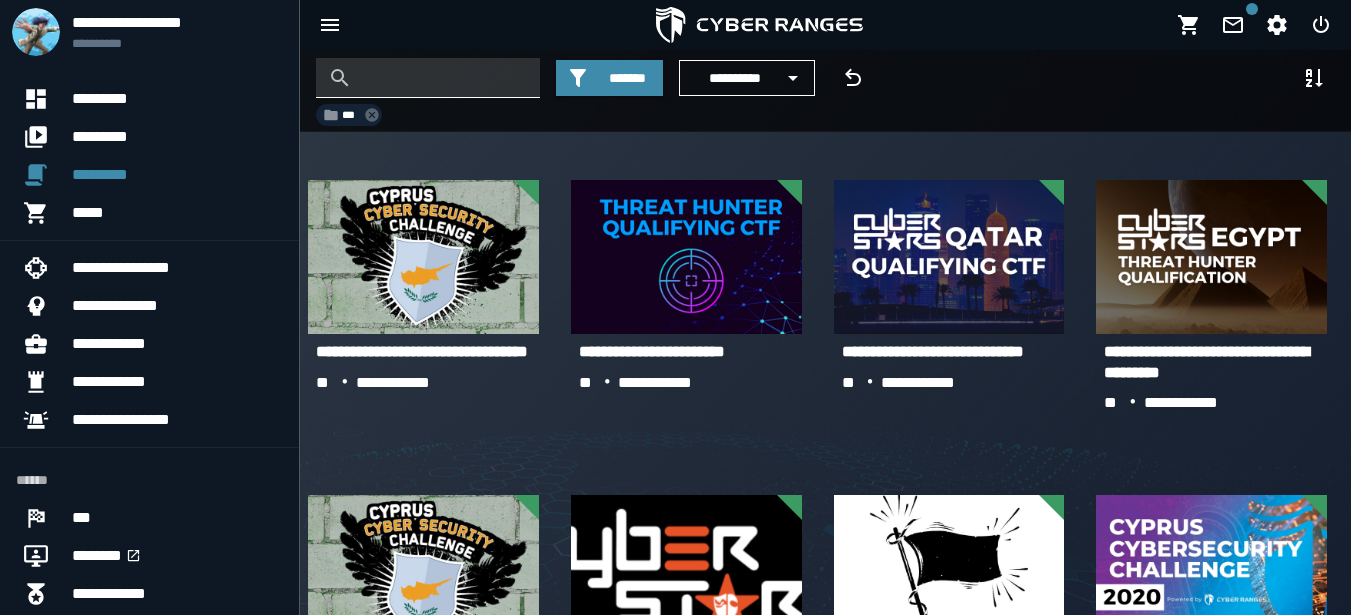 click on "**********" at bounding box center [423, 368] 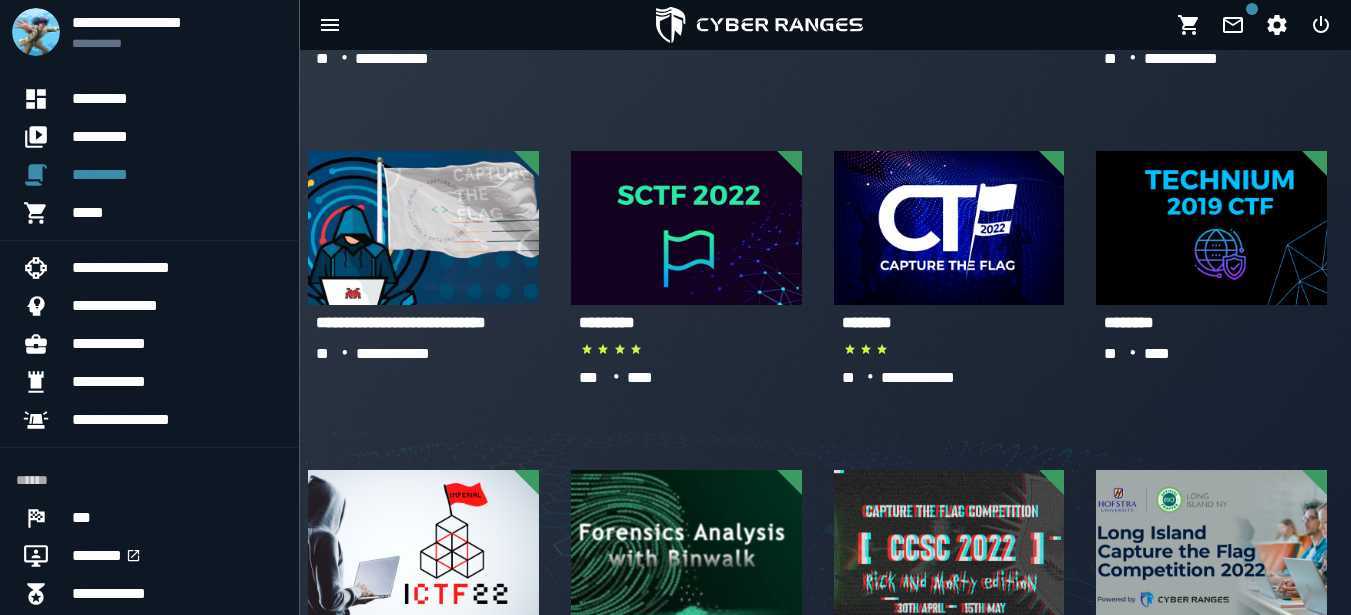 scroll, scrollTop: 1184, scrollLeft: 0, axis: vertical 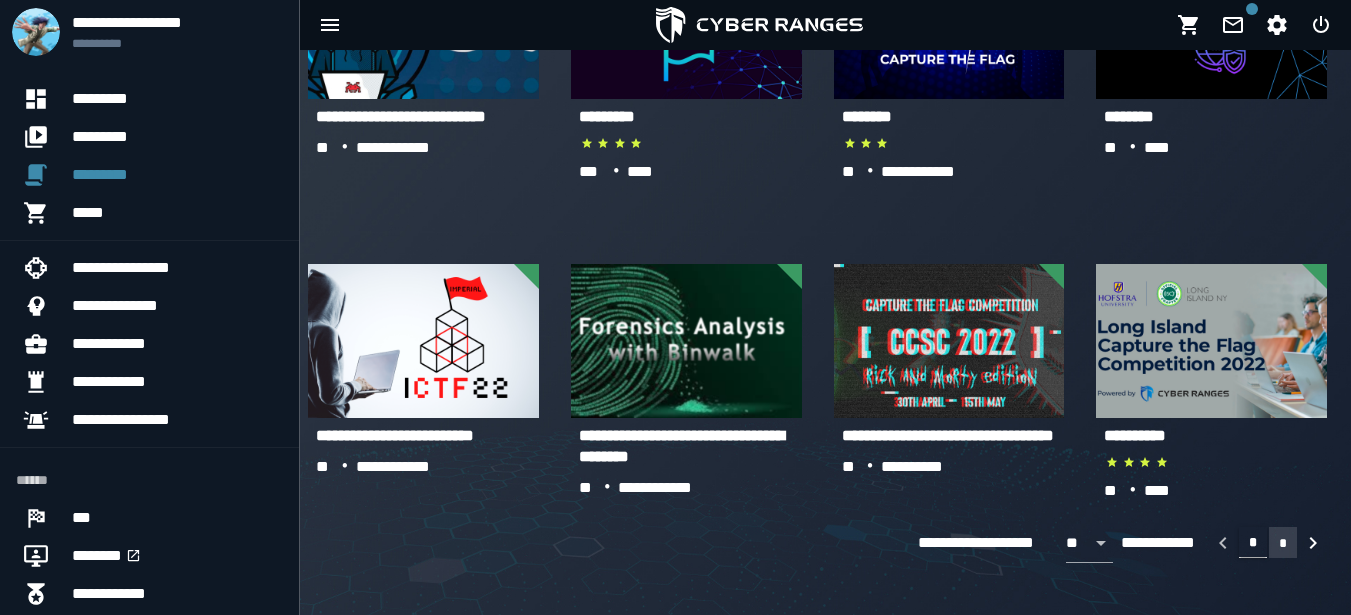 click on "*" at bounding box center (1283, 542) 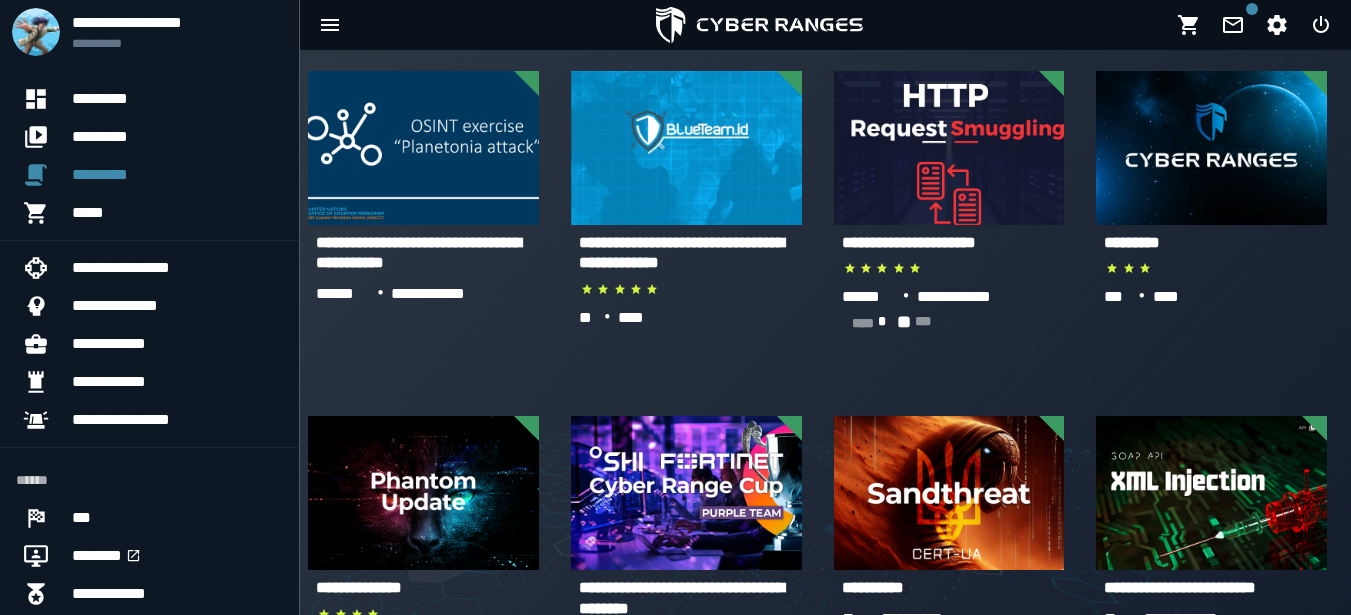 scroll, scrollTop: 785, scrollLeft: 0, axis: vertical 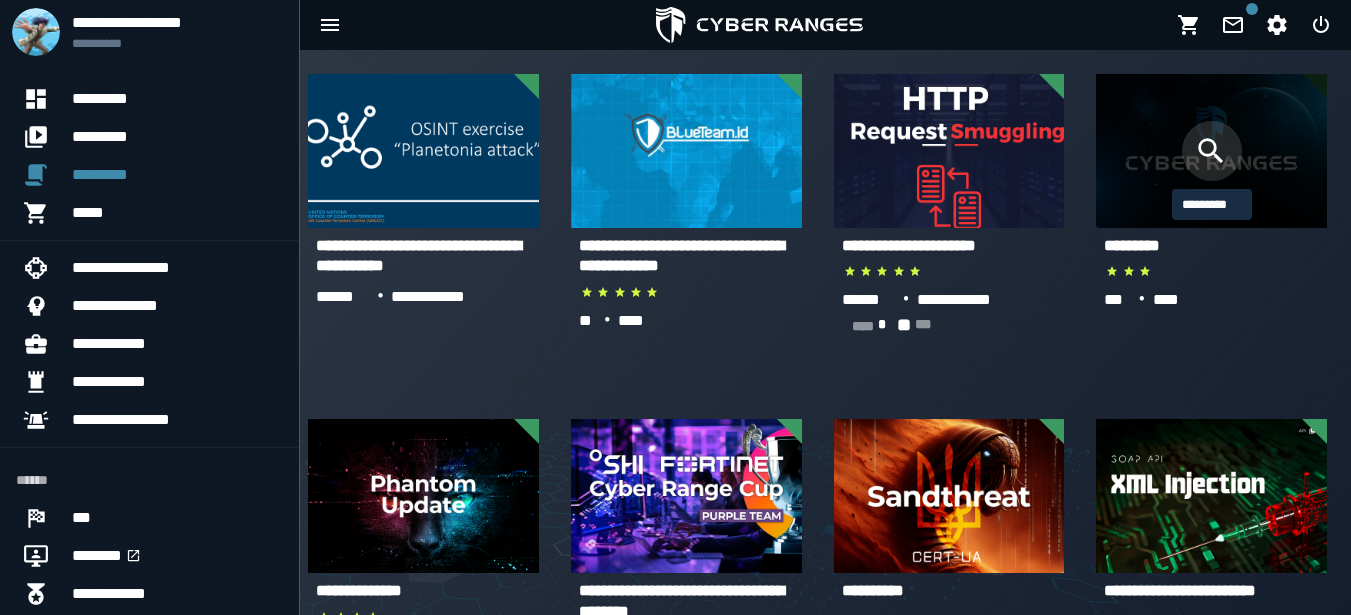 click at bounding box center (1212, 151) 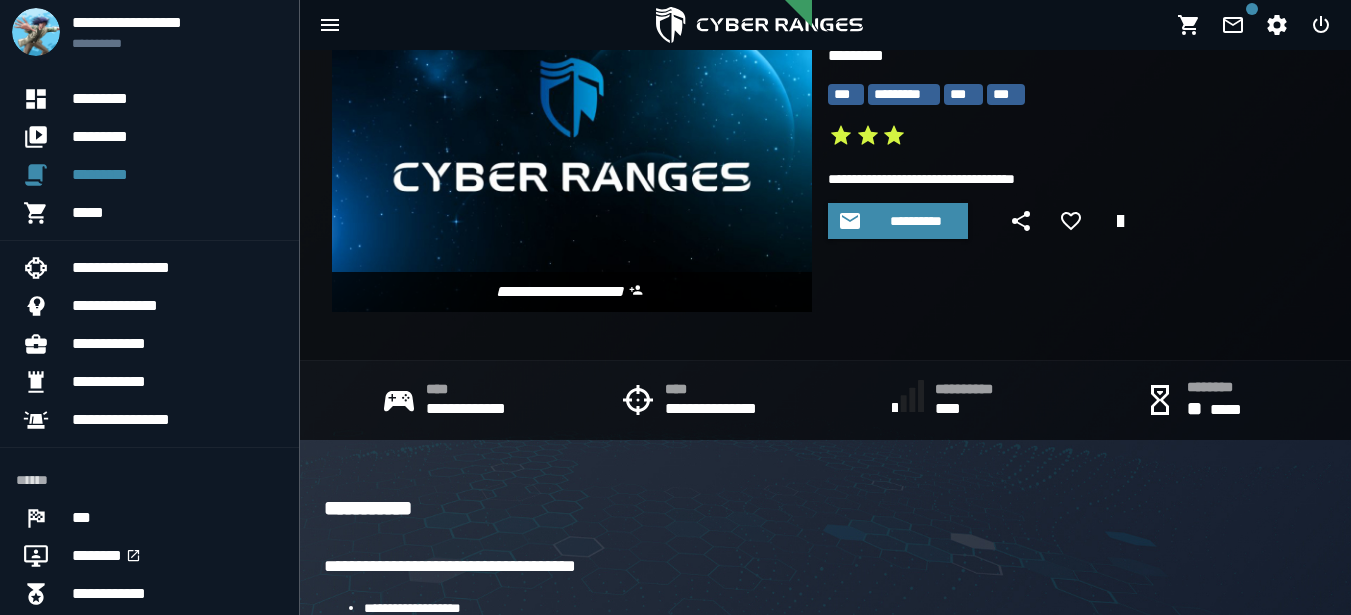 scroll, scrollTop: 0, scrollLeft: 0, axis: both 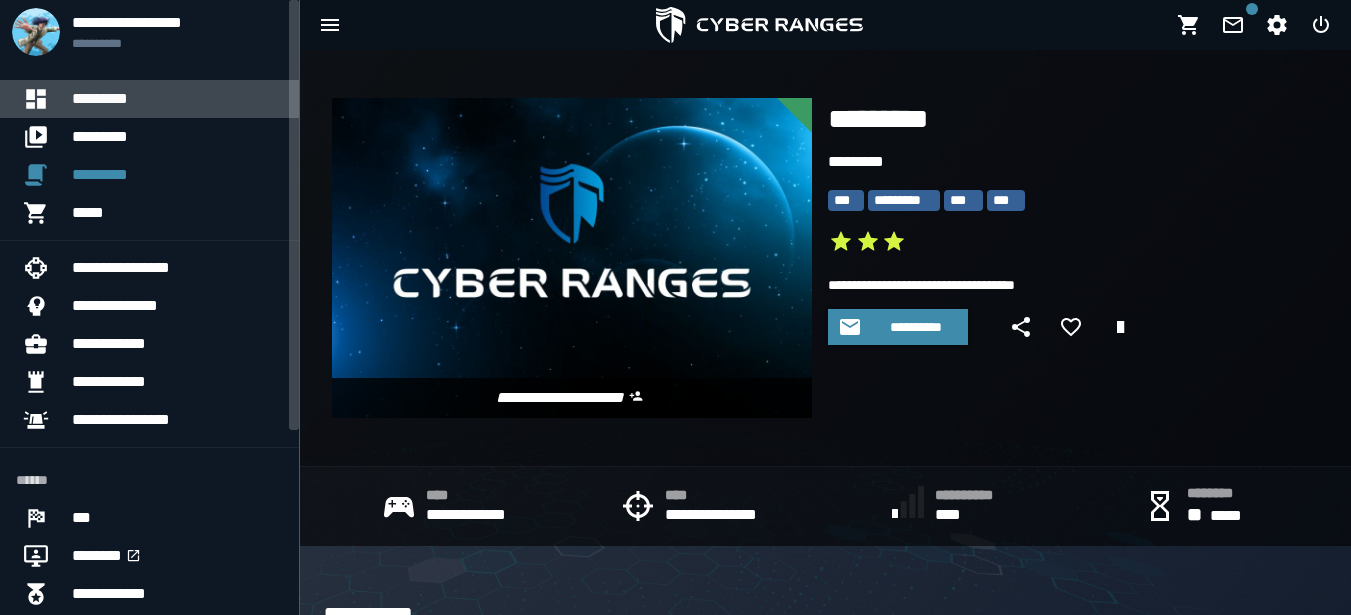 click on "*********" at bounding box center [177, 99] 